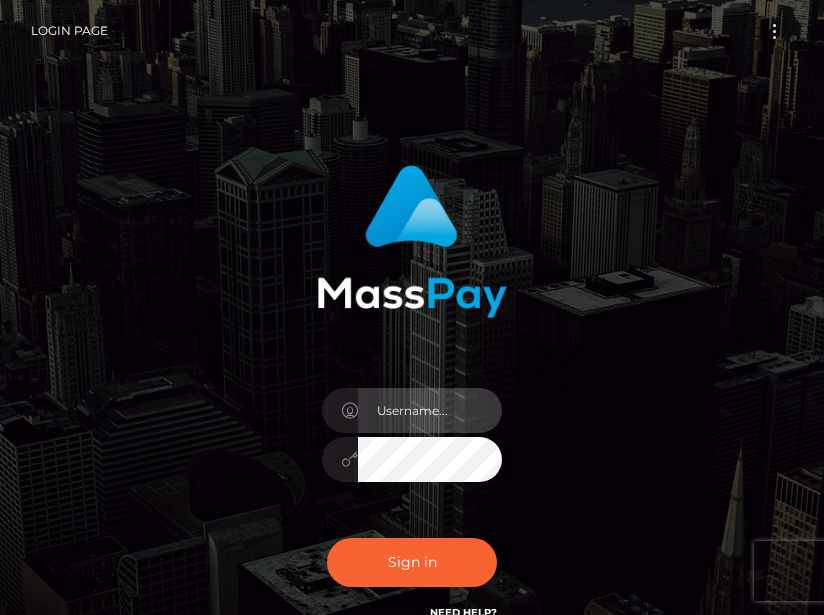 click at bounding box center [430, 410] 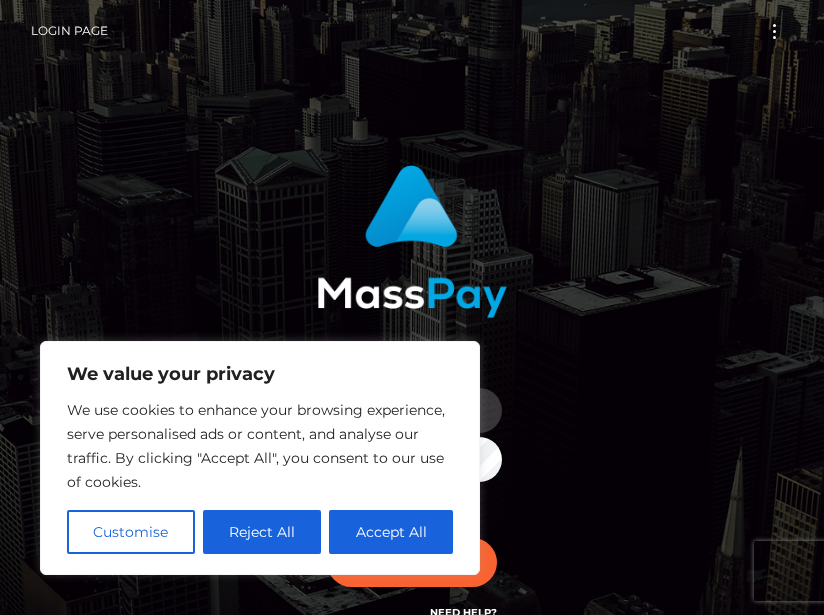 type on "[EMAIL]" 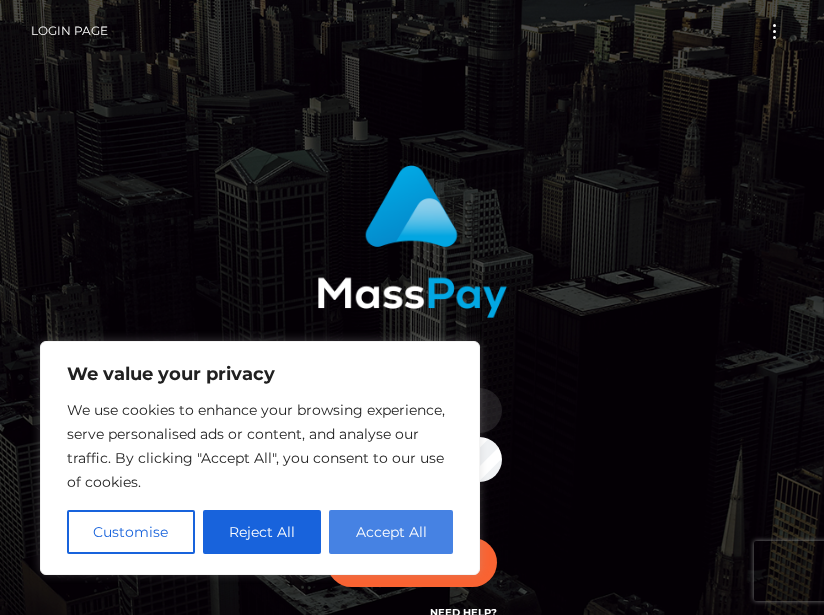 click on "Accept All" at bounding box center [391, 532] 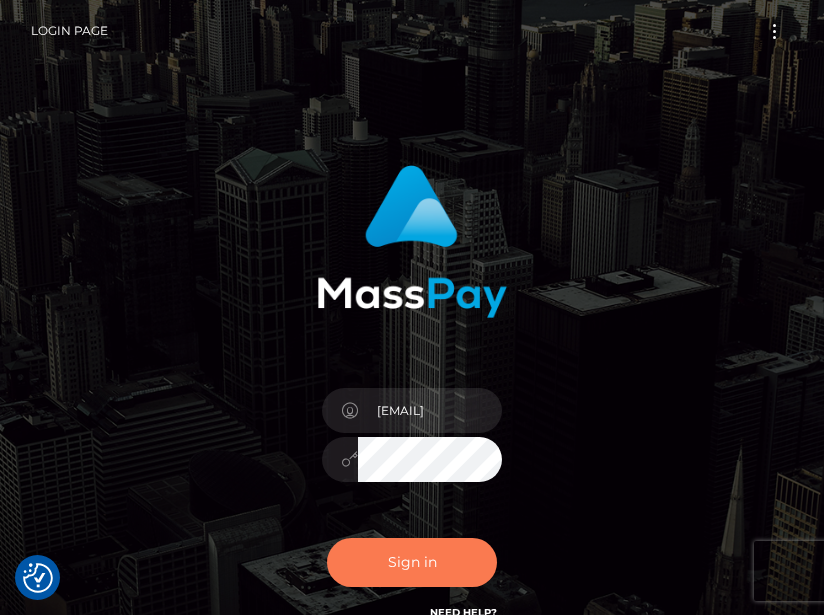 checkbox on "true" 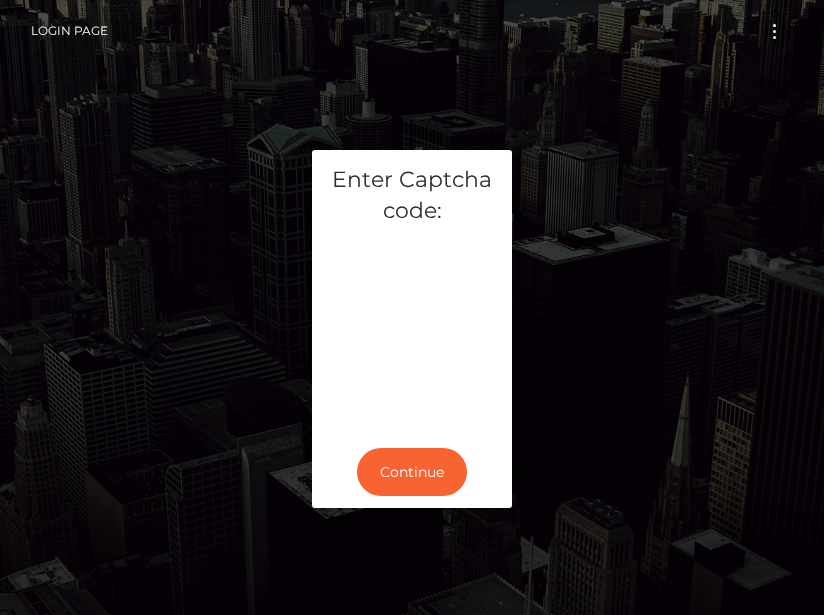scroll, scrollTop: 0, scrollLeft: 0, axis: both 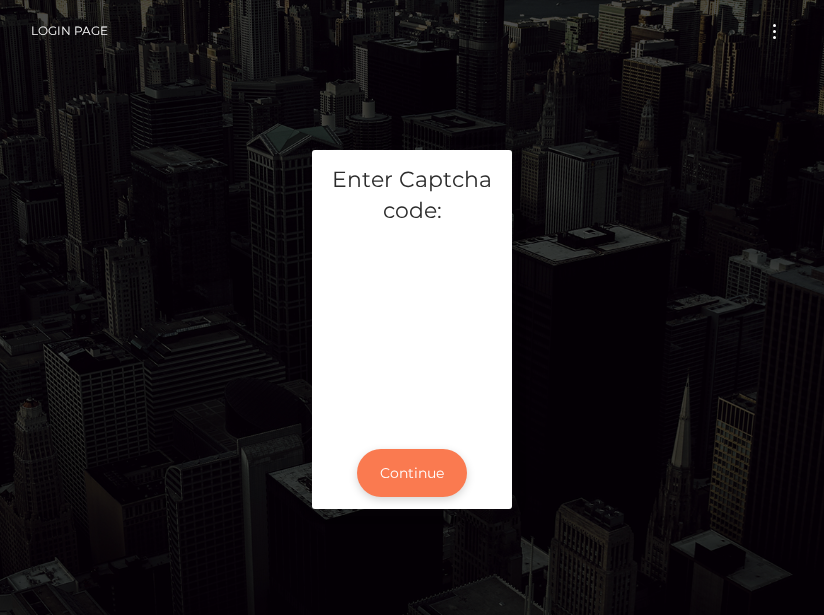 click on "Continue" at bounding box center [412, 473] 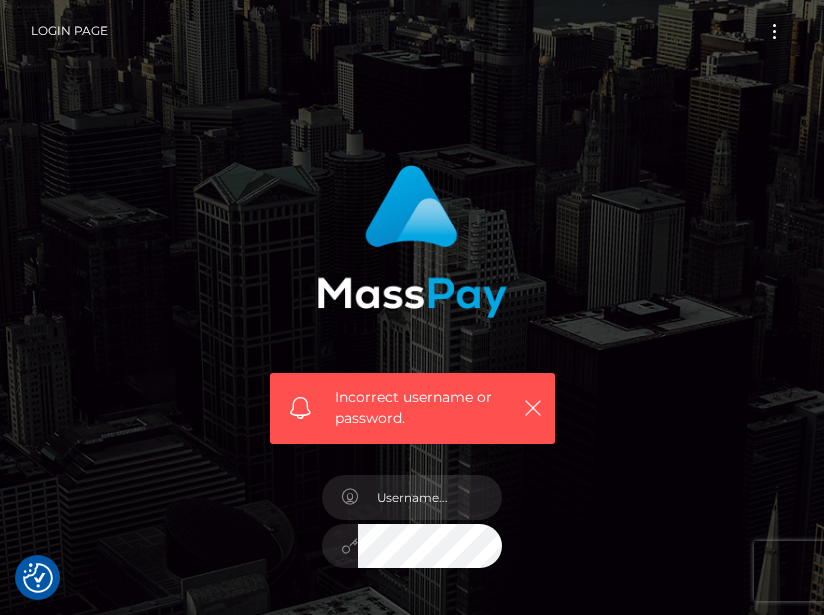 scroll, scrollTop: 281, scrollLeft: 0, axis: vertical 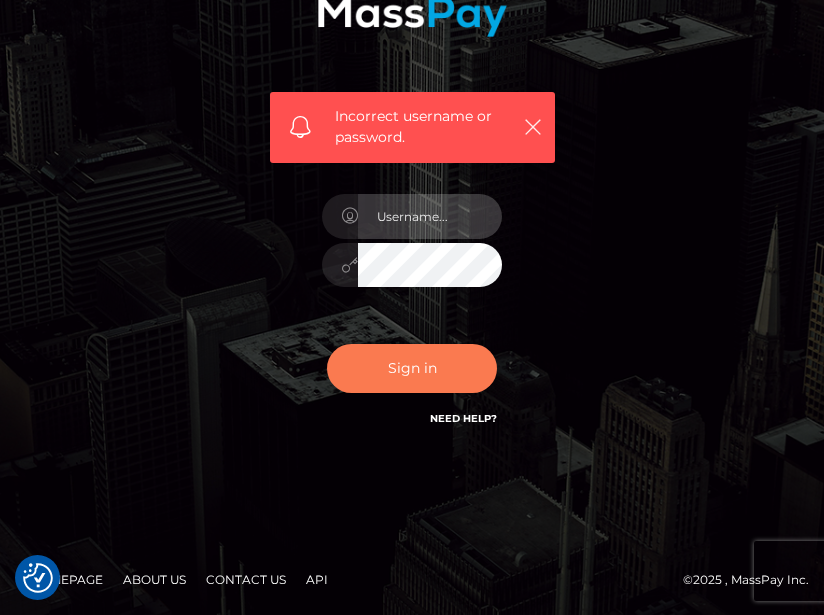 type on "[USERNAME]@example.com" 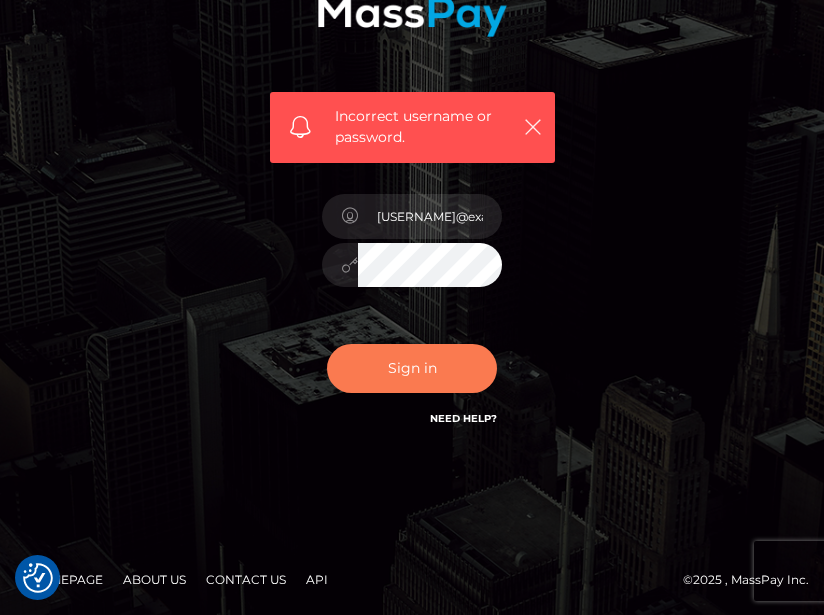 click on "Sign in" at bounding box center (412, 368) 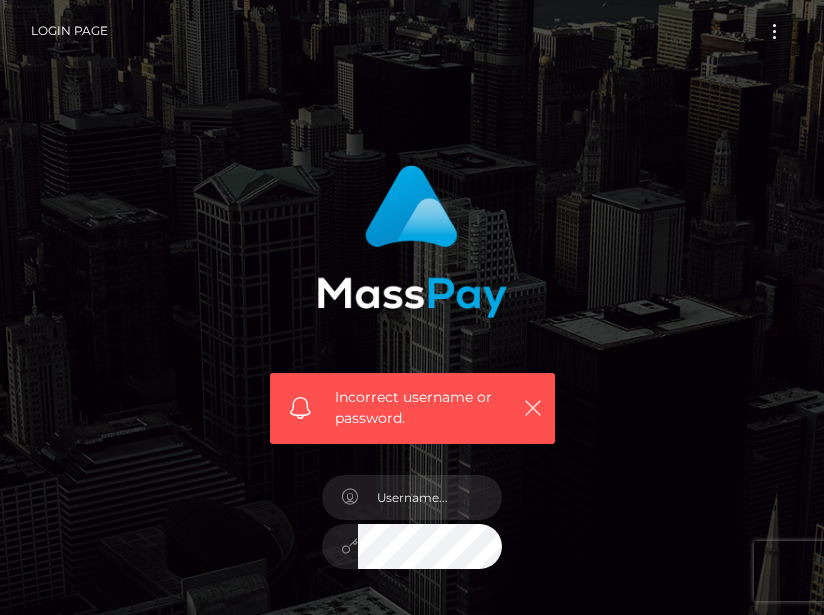 scroll, scrollTop: 0, scrollLeft: 0, axis: both 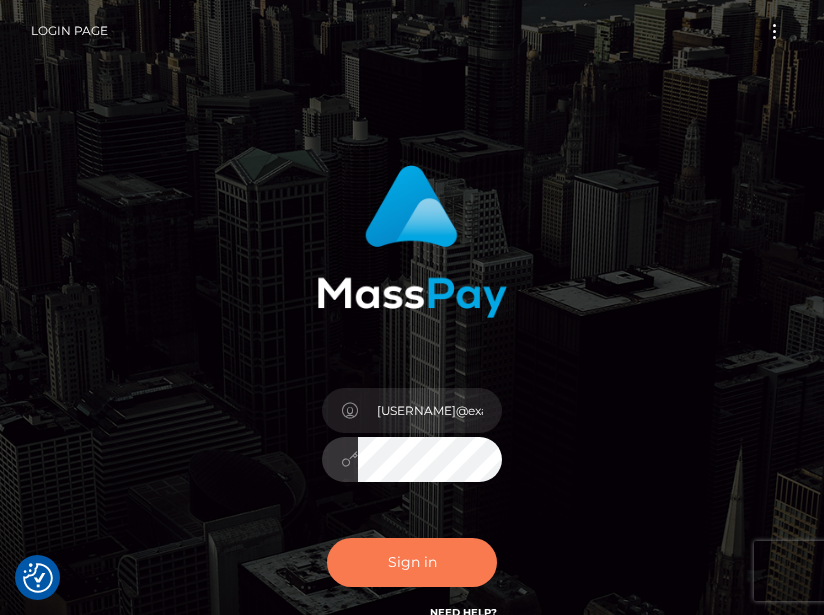 click on "Sign in" at bounding box center [412, 562] 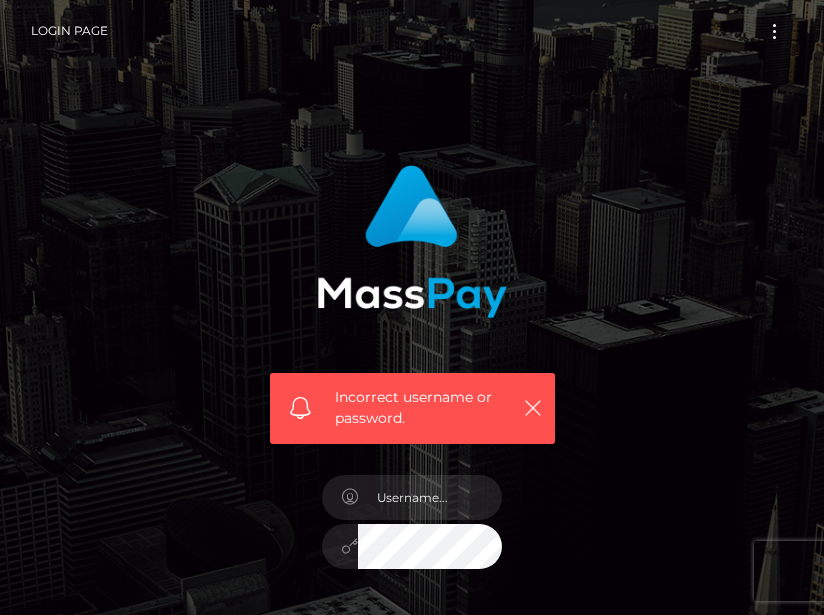 scroll, scrollTop: 0, scrollLeft: 0, axis: both 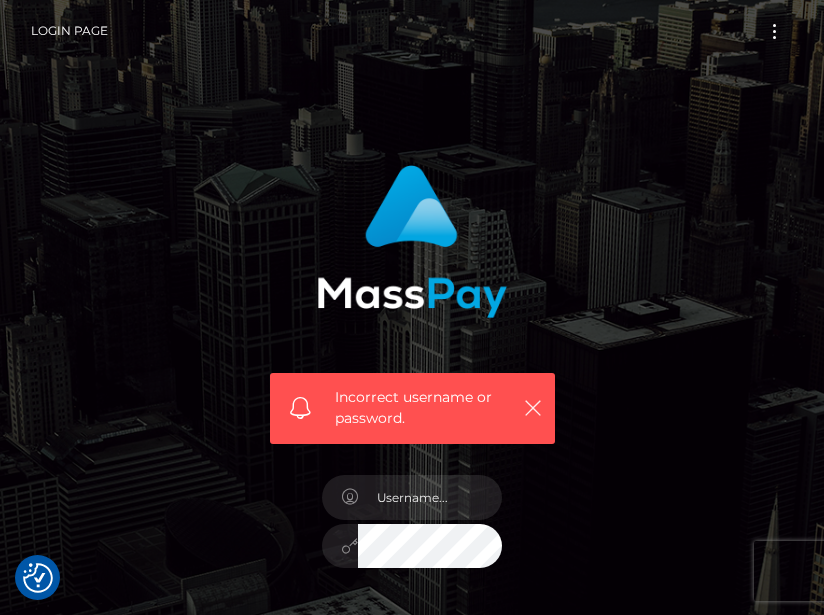 checkbox on "true" 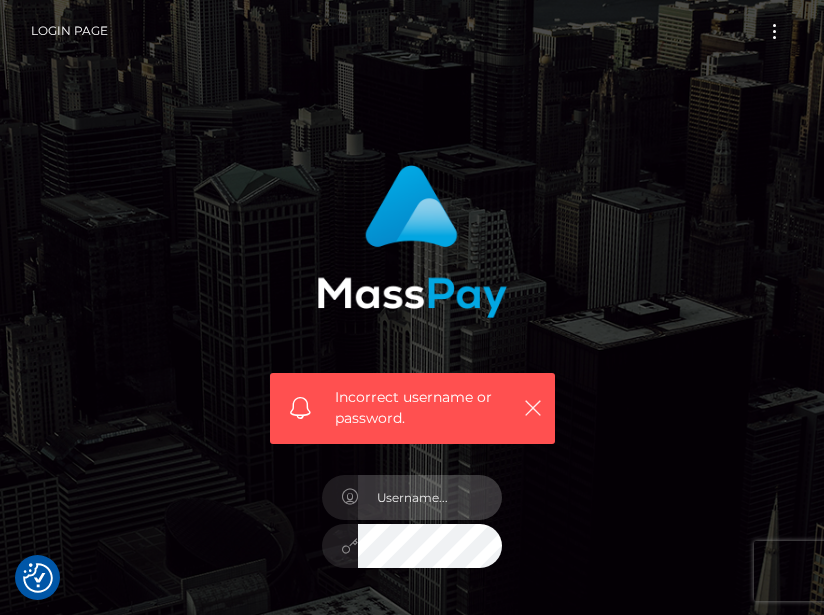 type on "[USERNAME]@example.com" 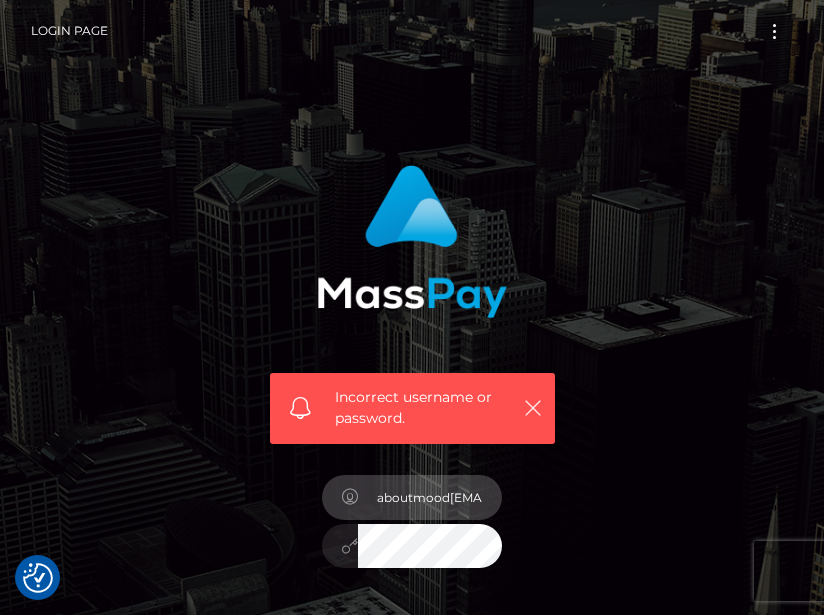 scroll, scrollTop: 0, scrollLeft: 68, axis: horizontal 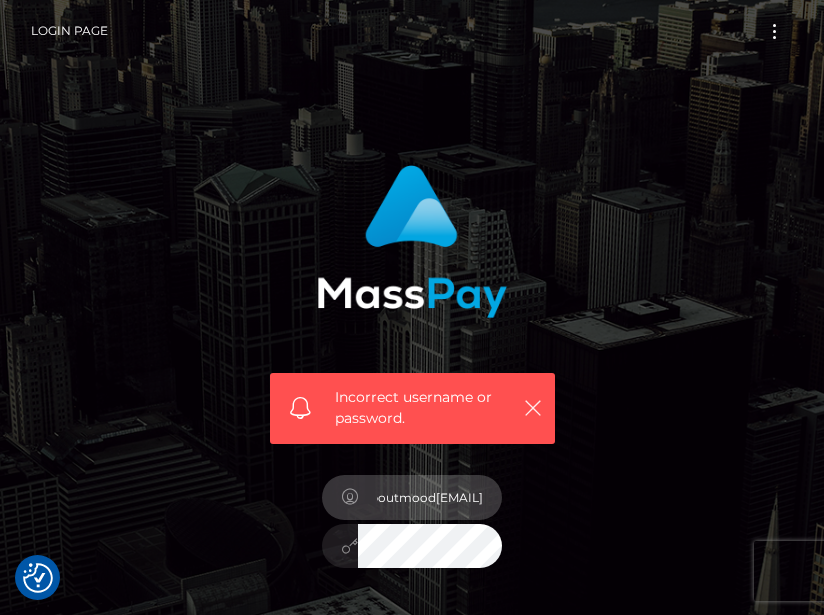drag, startPoint x: 377, startPoint y: 496, endPoint x: 508, endPoint y: 497, distance: 131.00381 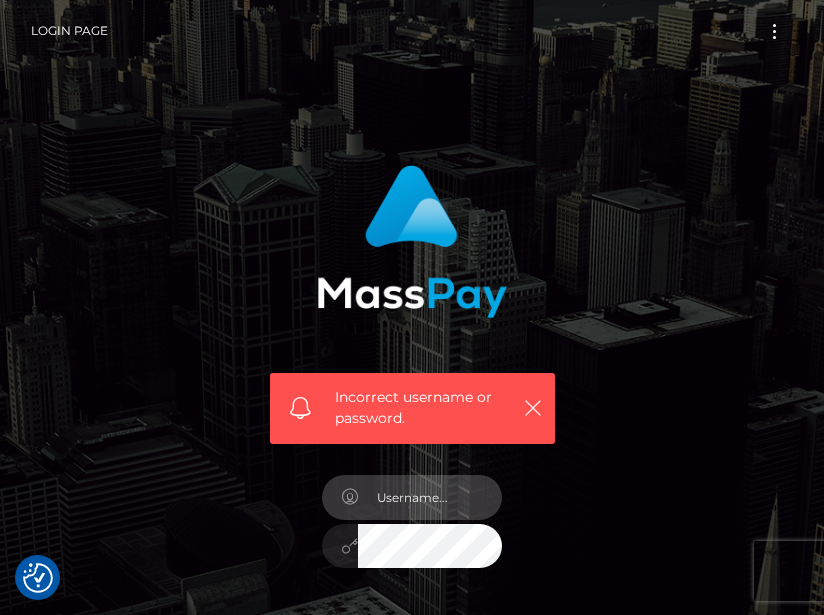 scroll, scrollTop: 0, scrollLeft: 0, axis: both 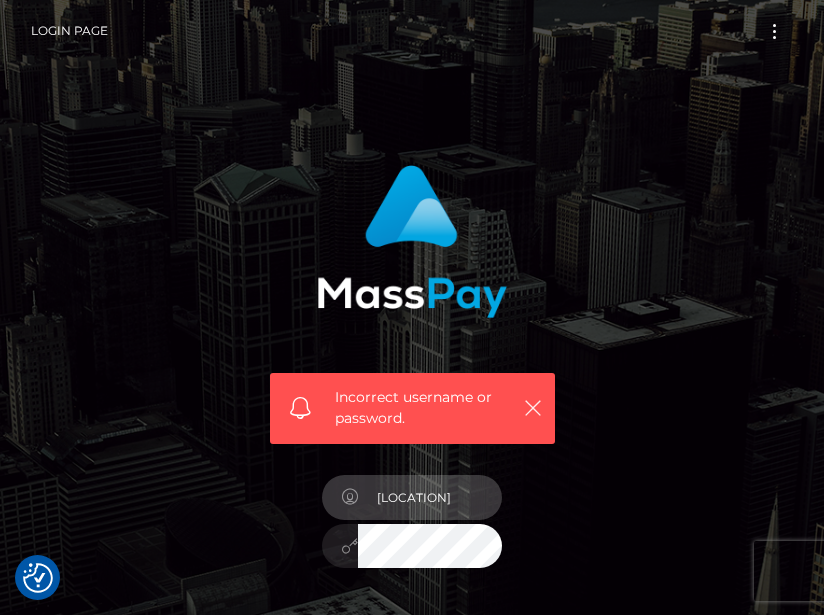 type on "inna" 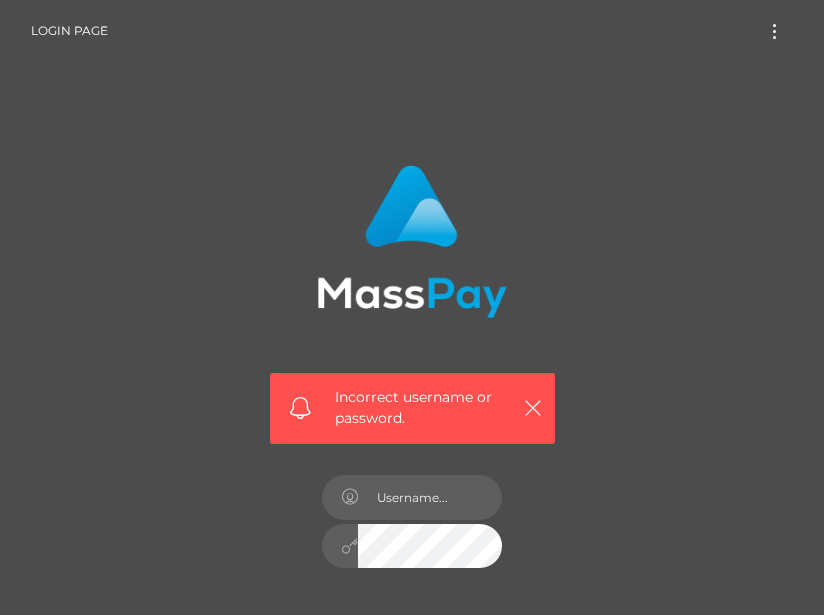 scroll, scrollTop: 0, scrollLeft: 0, axis: both 